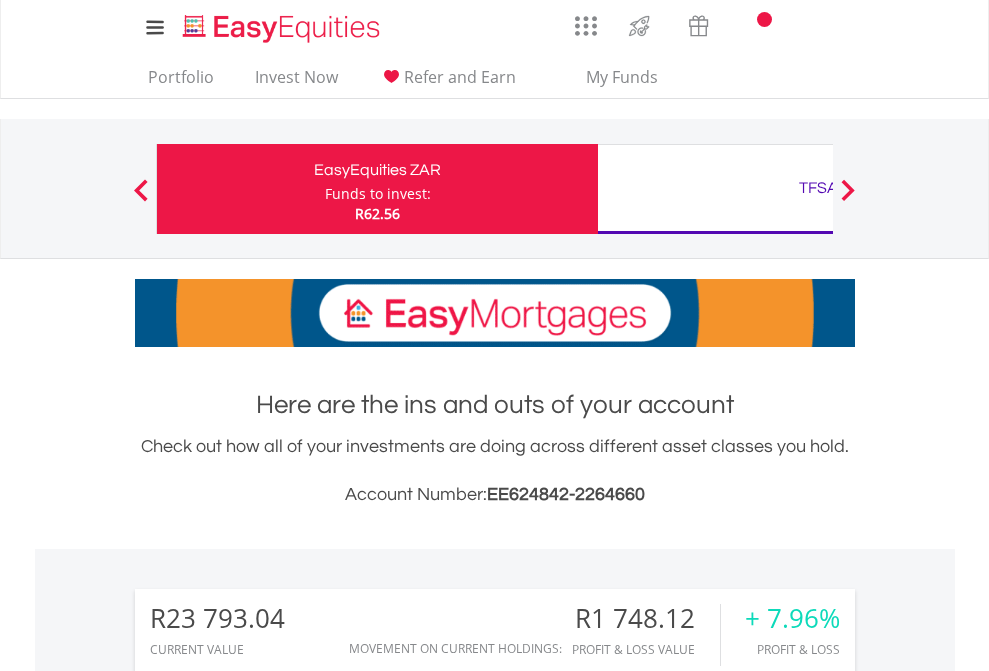 scroll, scrollTop: 0, scrollLeft: 0, axis: both 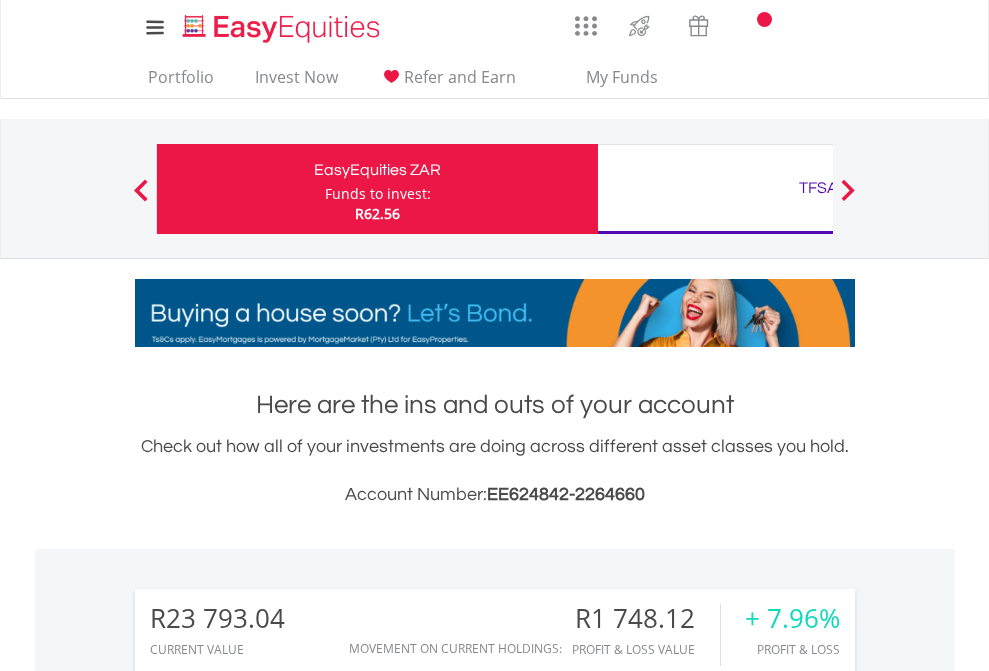 click on "Funds to invest:" at bounding box center (378, 194) 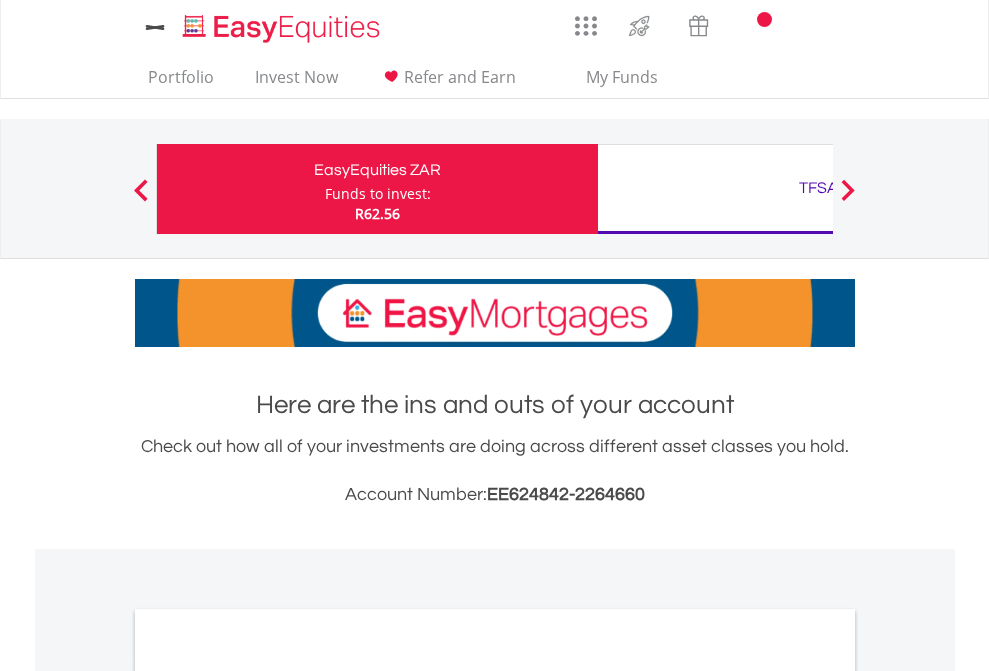 scroll, scrollTop: 0, scrollLeft: 0, axis: both 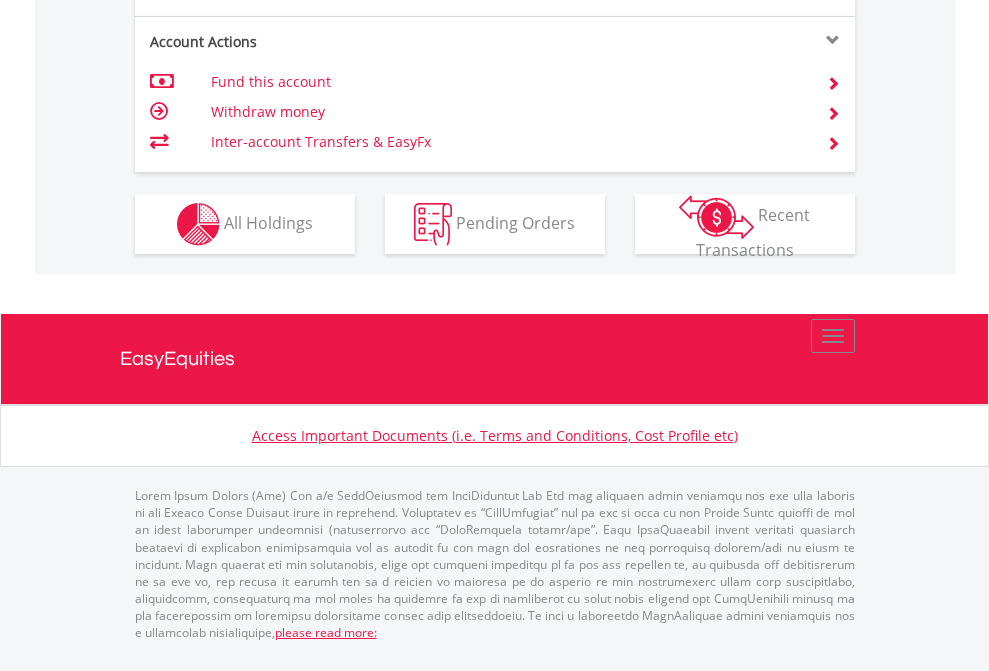 click on "Investment types" at bounding box center (706, -337) 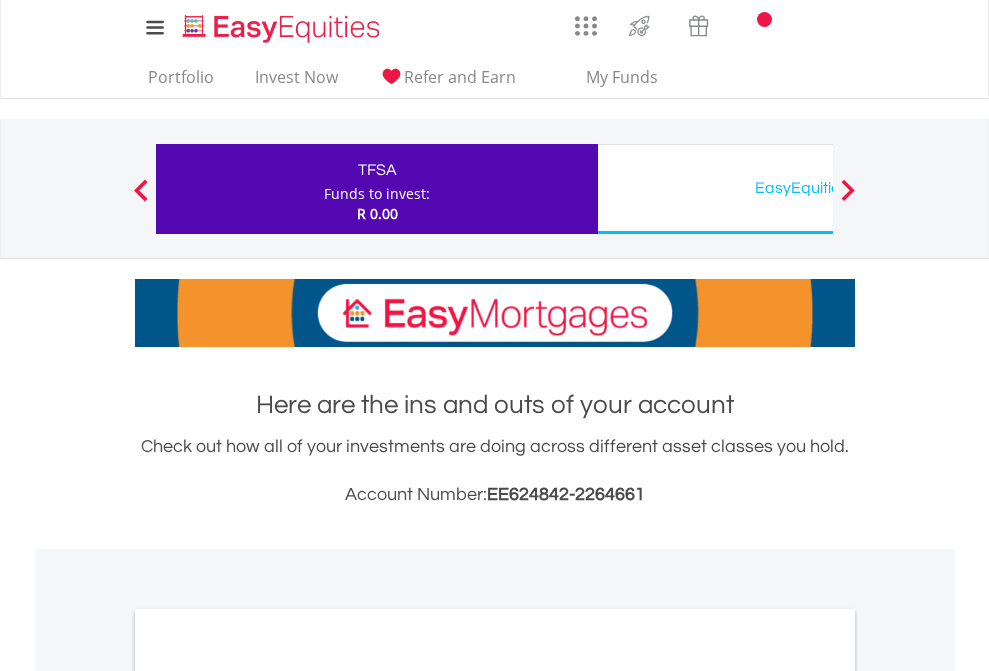 scroll, scrollTop: 0, scrollLeft: 0, axis: both 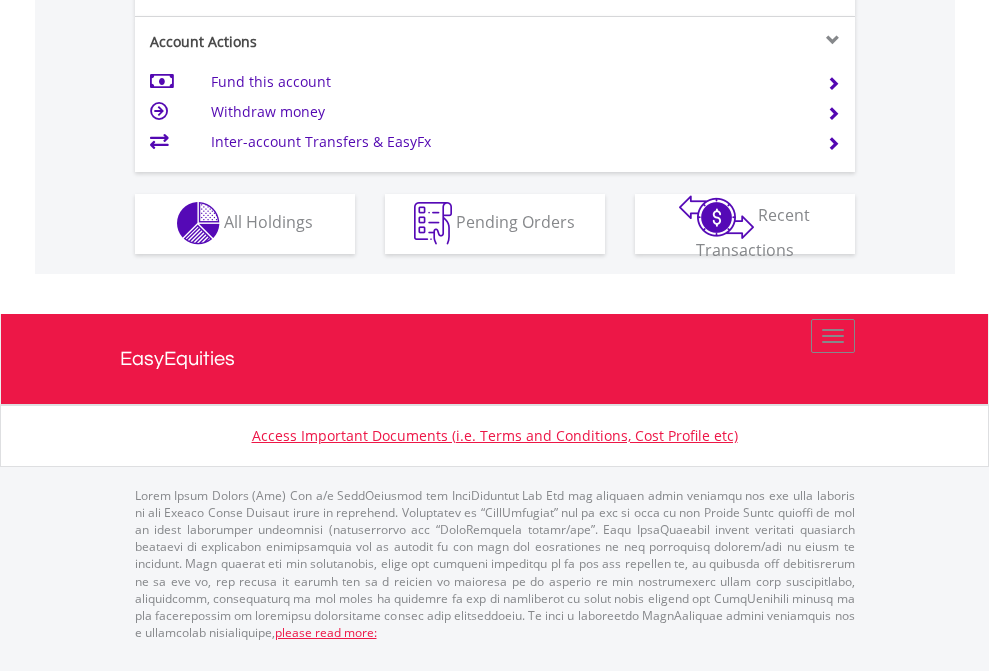 click on "Investment types" at bounding box center (706, -353) 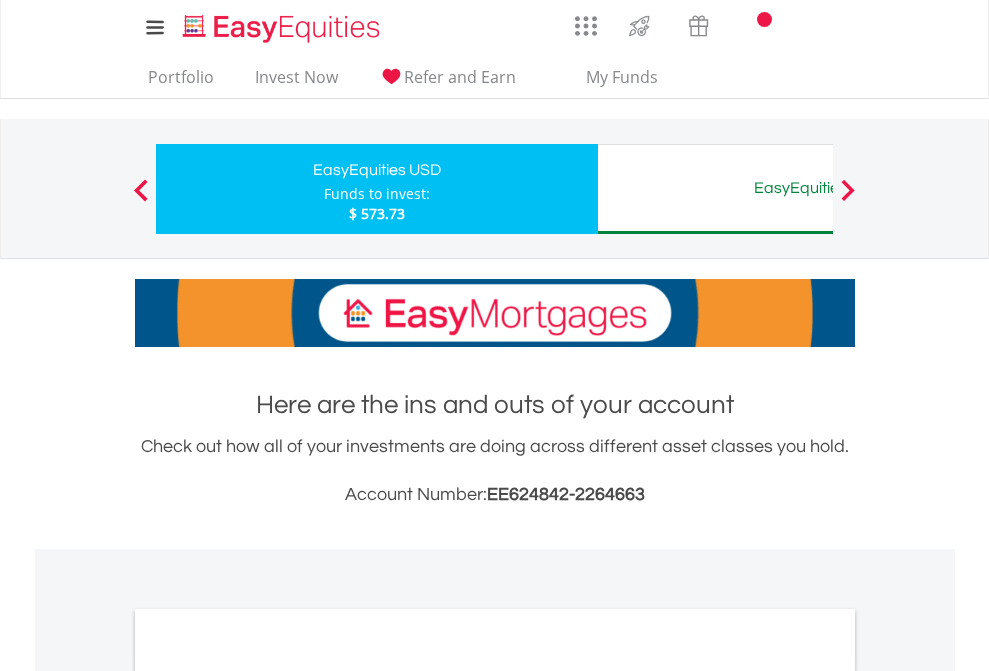 scroll, scrollTop: 0, scrollLeft: 0, axis: both 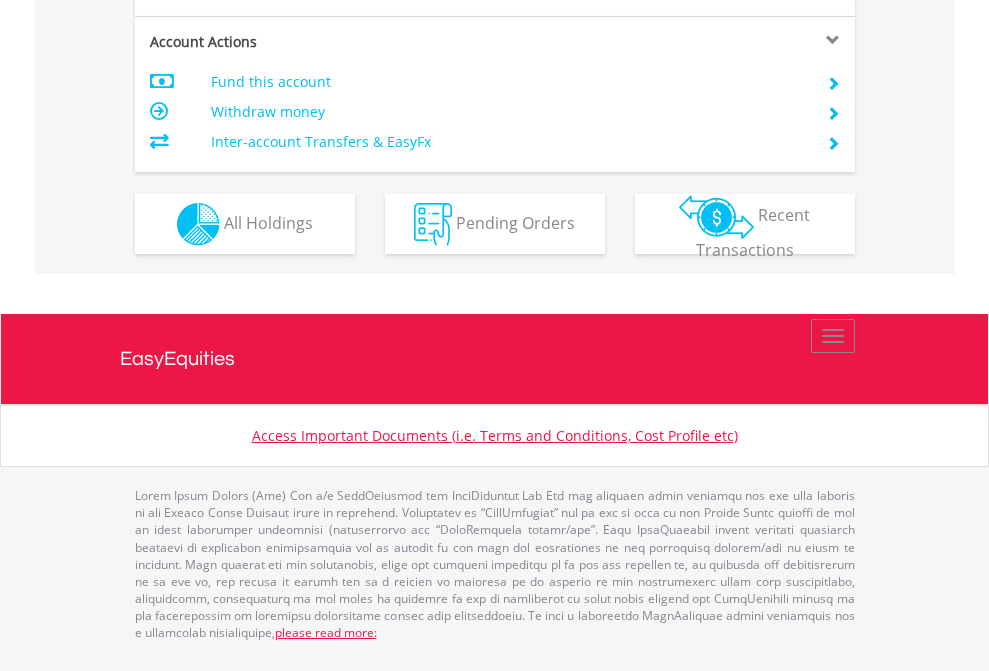 click on "Investment types" at bounding box center [706, -337] 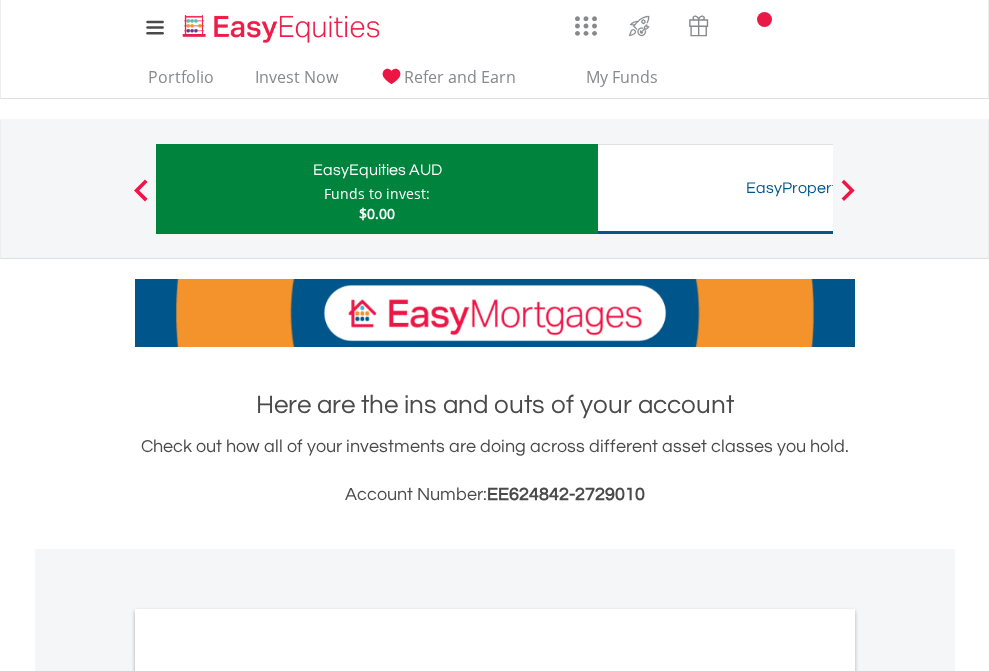 scroll, scrollTop: 0, scrollLeft: 0, axis: both 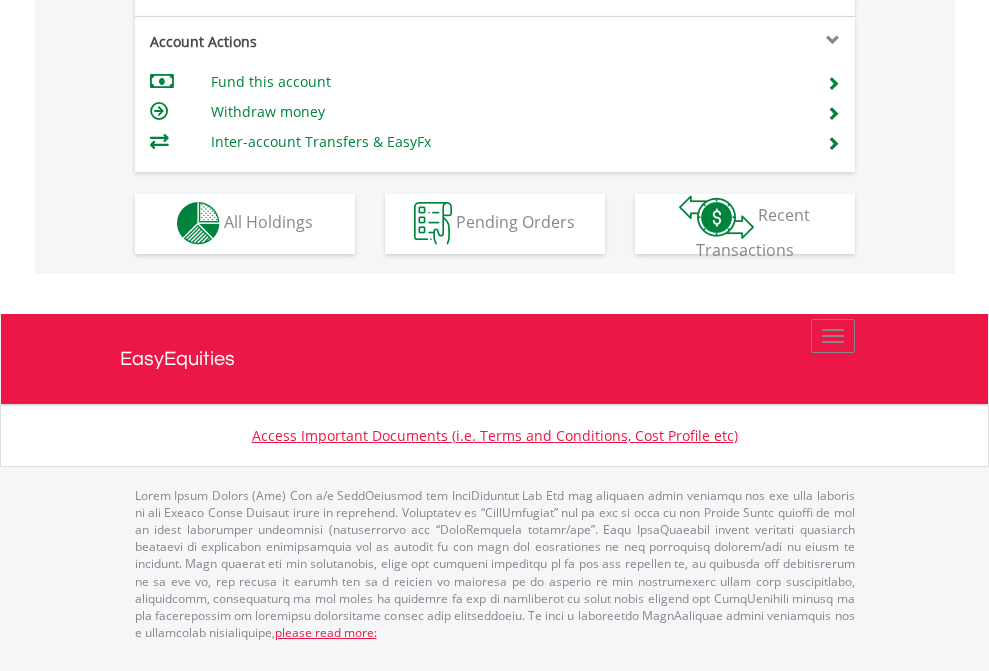 click on "Investment types" at bounding box center (706, -353) 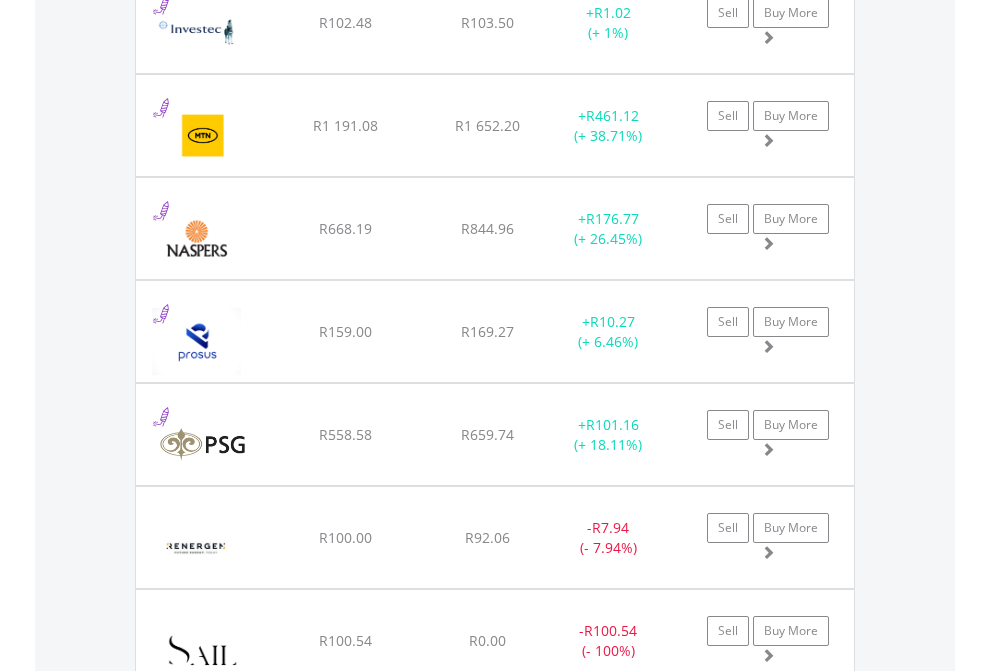 scroll, scrollTop: 2305, scrollLeft: 0, axis: vertical 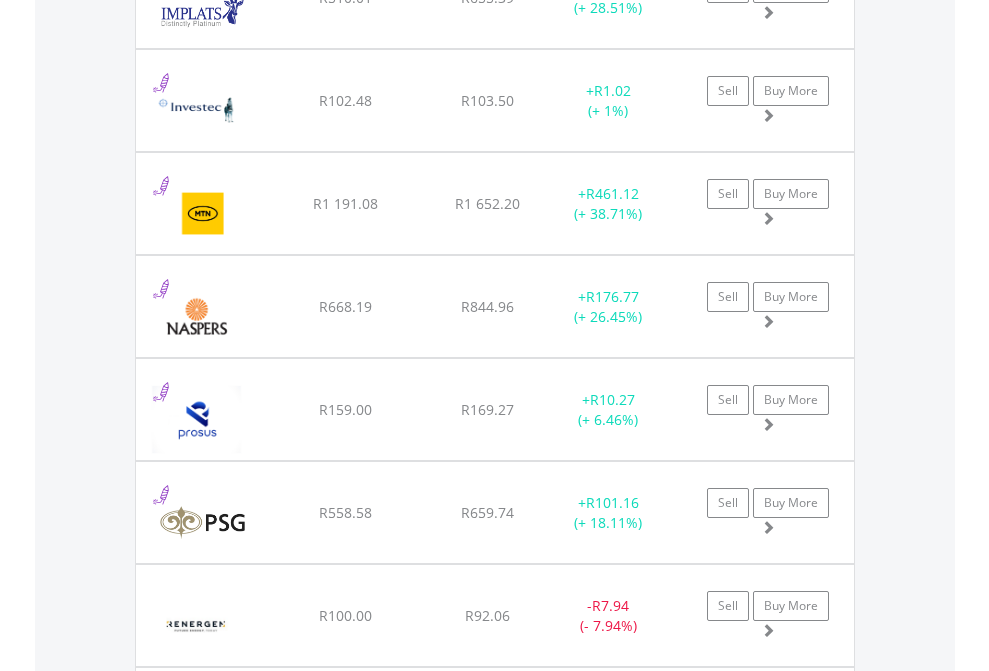 click on "TFSA" at bounding box center [818, -2117] 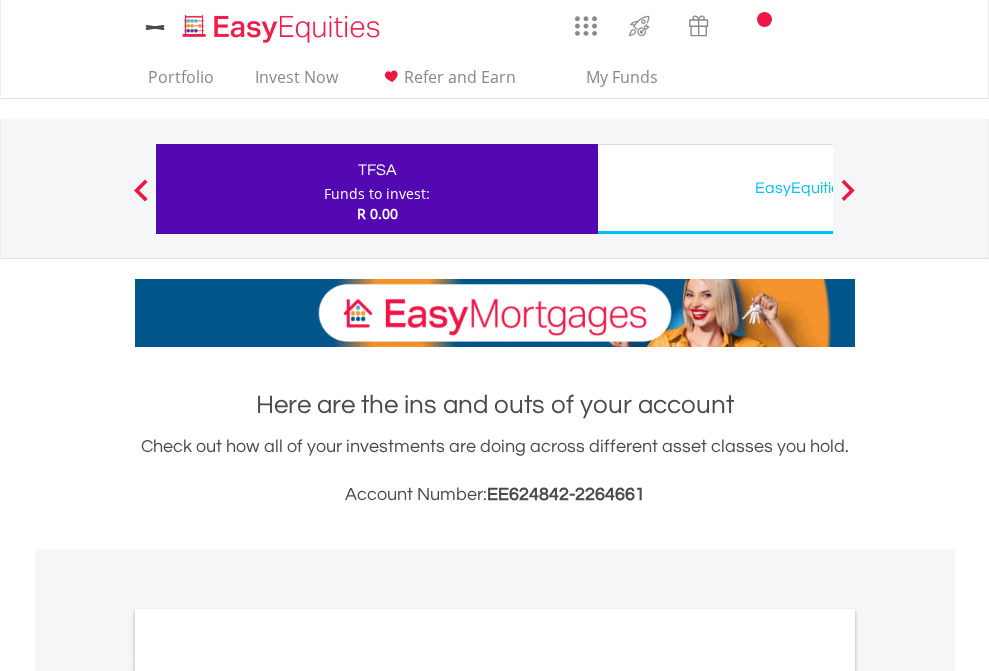scroll, scrollTop: 1202, scrollLeft: 0, axis: vertical 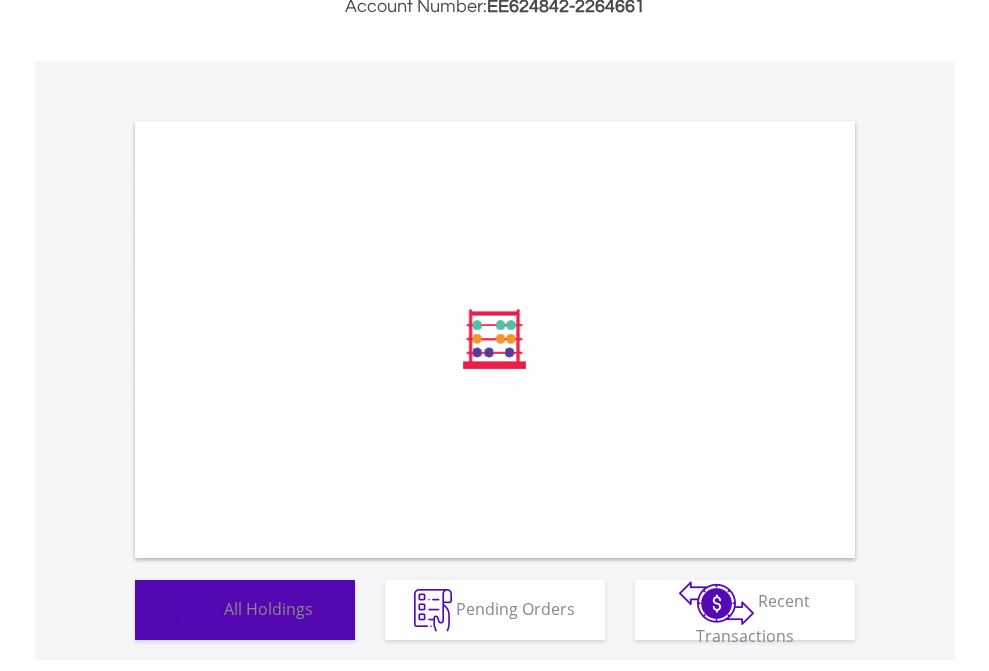 click on "All Holdings" at bounding box center [268, 608] 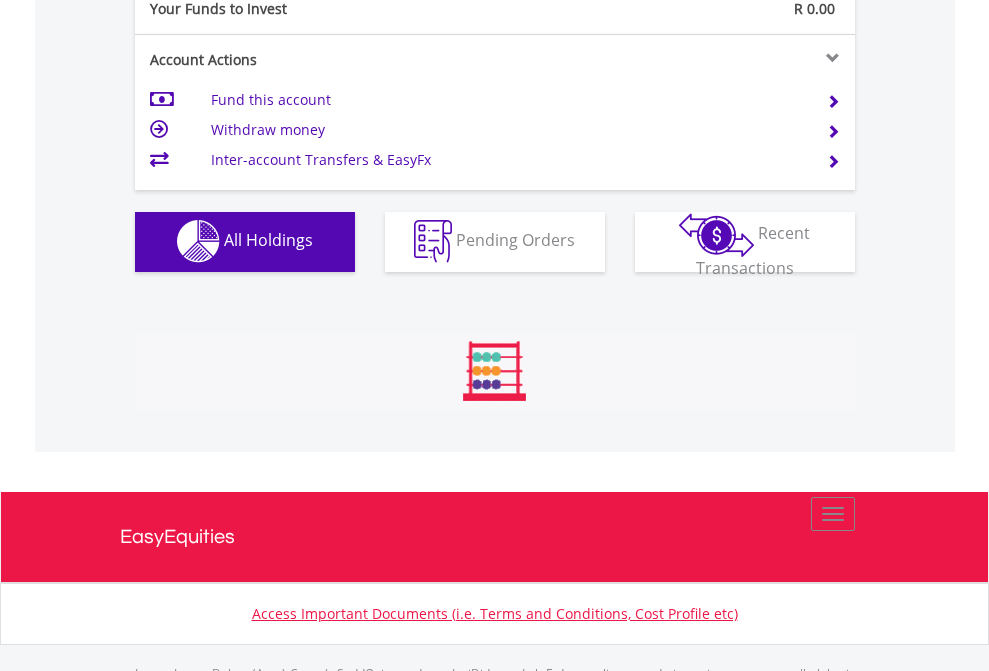 scroll, scrollTop: 999808, scrollLeft: 999687, axis: both 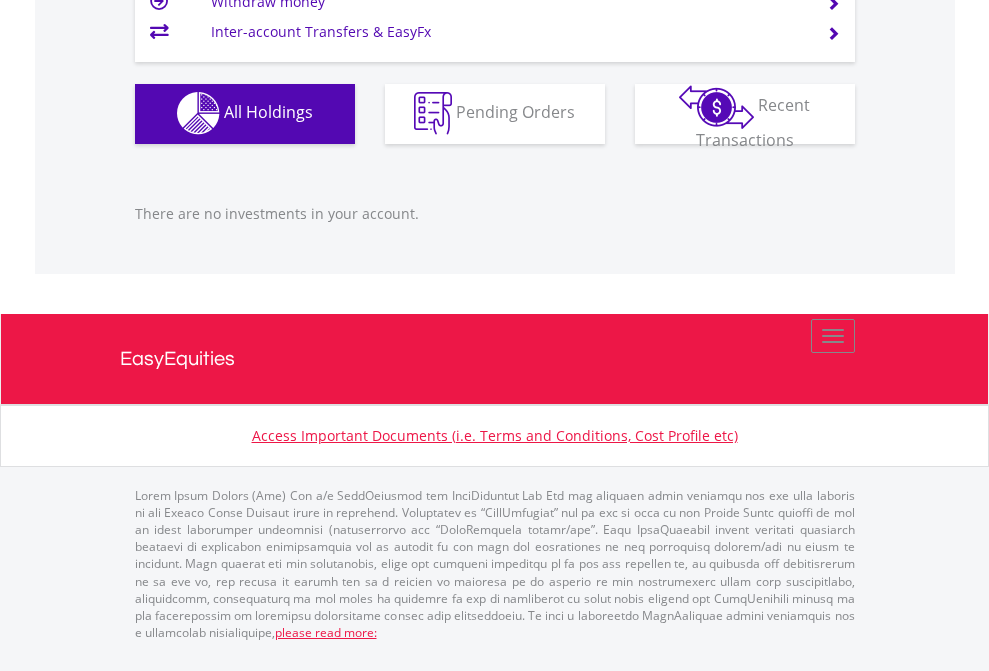 click on "EasyEquities USD" at bounding box center [818, -1142] 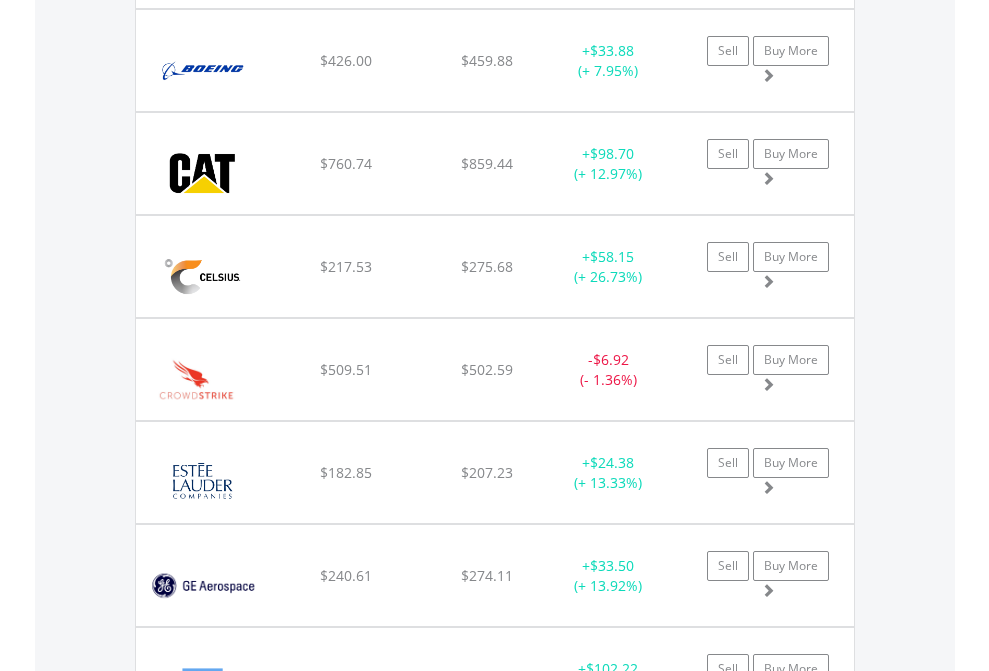 scroll, scrollTop: 2305, scrollLeft: 0, axis: vertical 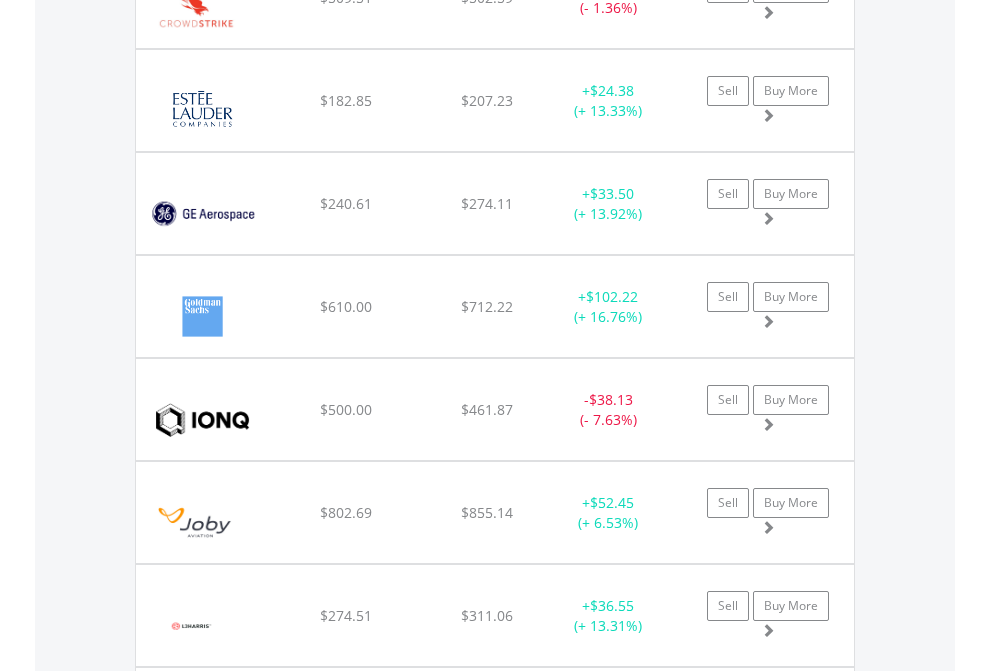 click on "EasyEquities AUD" at bounding box center (818, -2117) 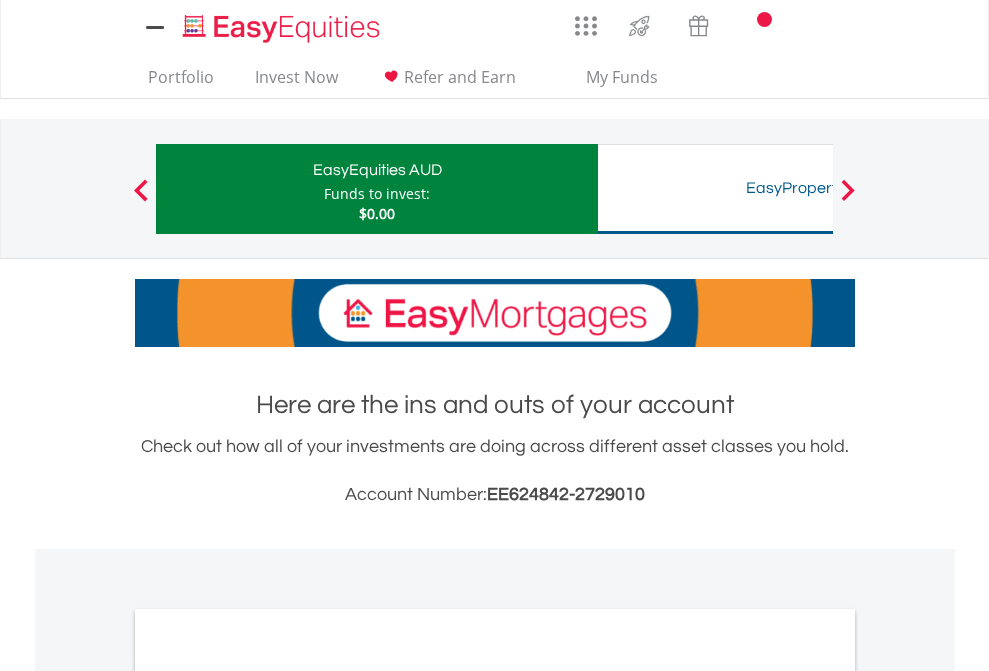 scroll, scrollTop: 0, scrollLeft: 0, axis: both 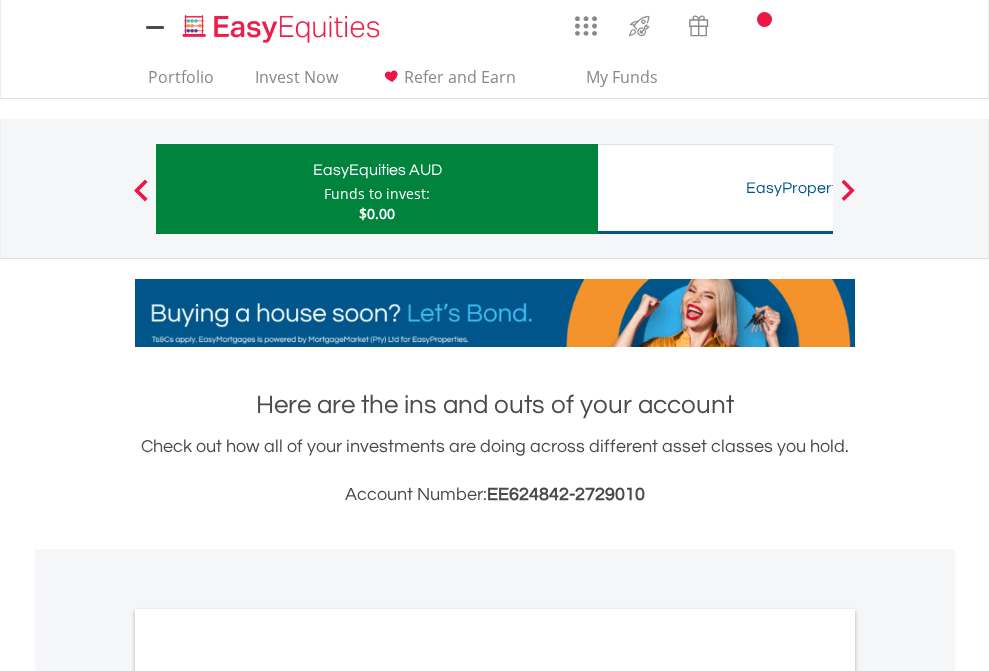 click on "All Holdings" at bounding box center [268, 1096] 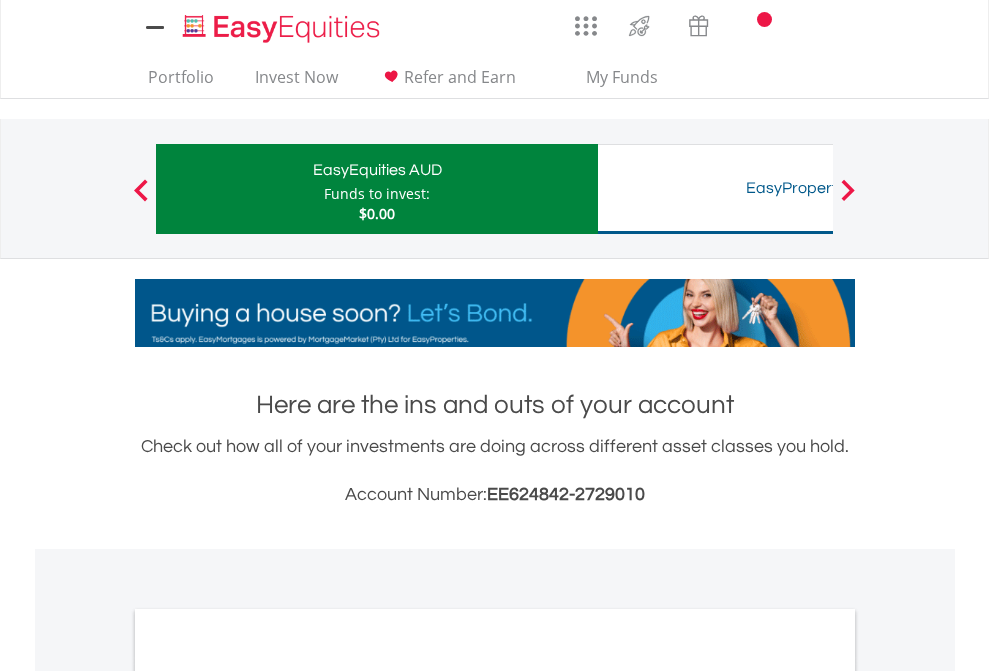 scroll, scrollTop: 1202, scrollLeft: 0, axis: vertical 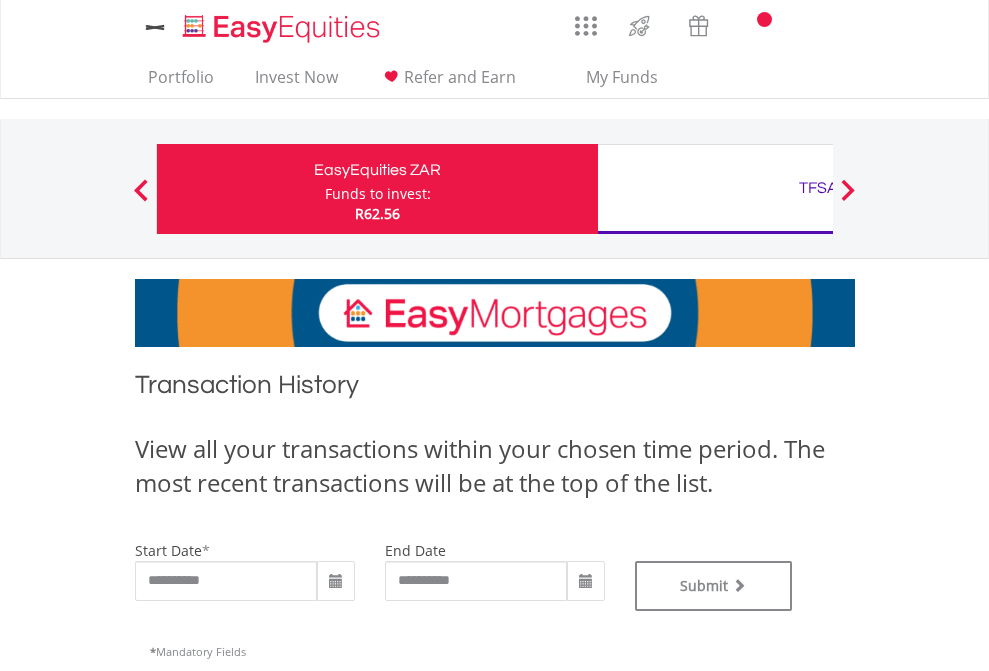 type on "**********" 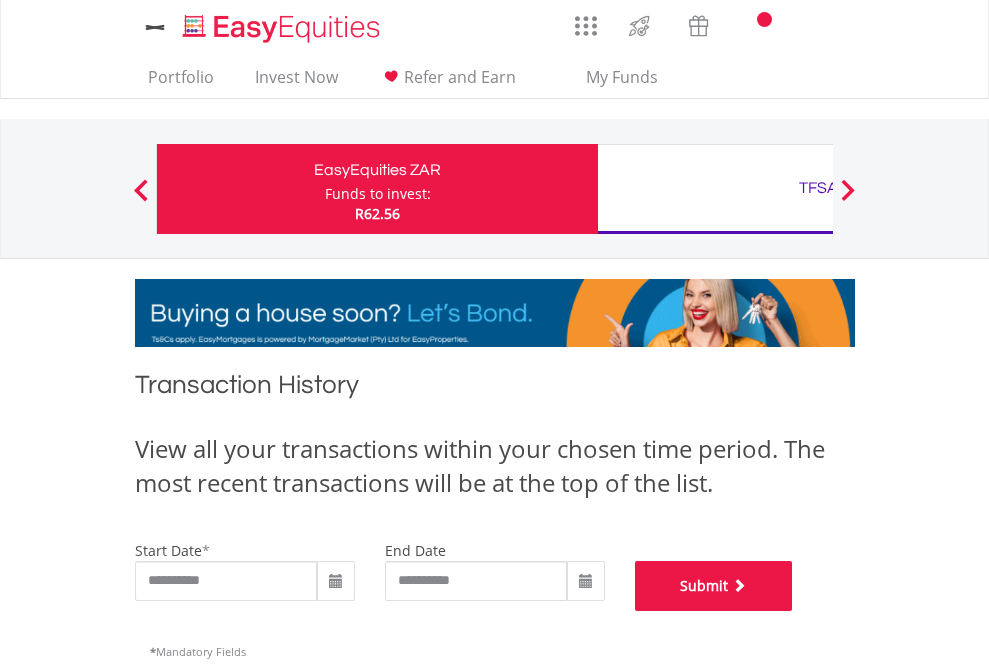 click on "Submit" at bounding box center [714, 586] 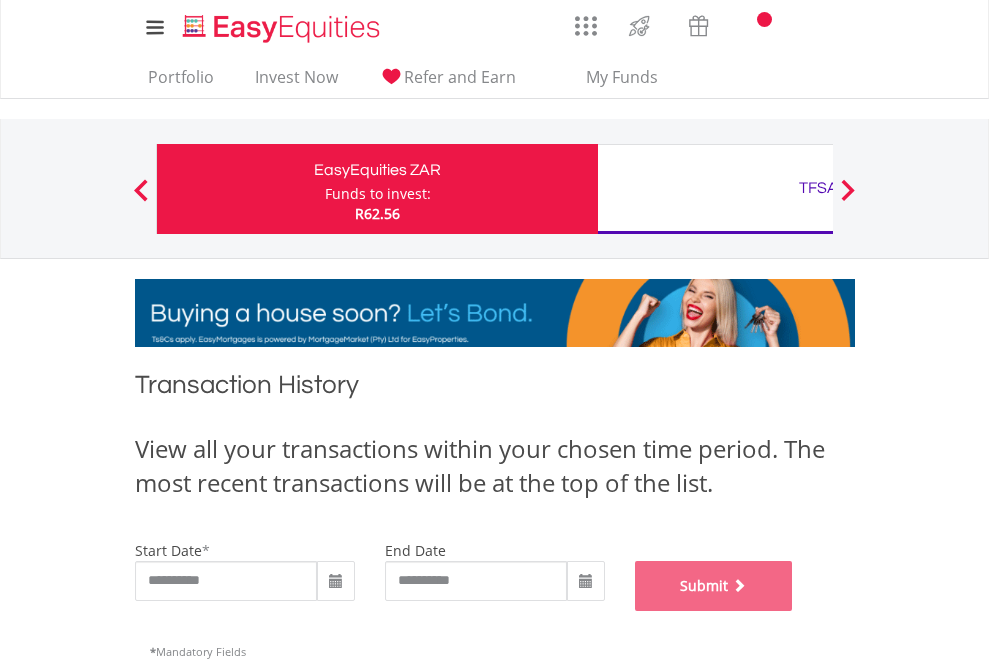 scroll, scrollTop: 811, scrollLeft: 0, axis: vertical 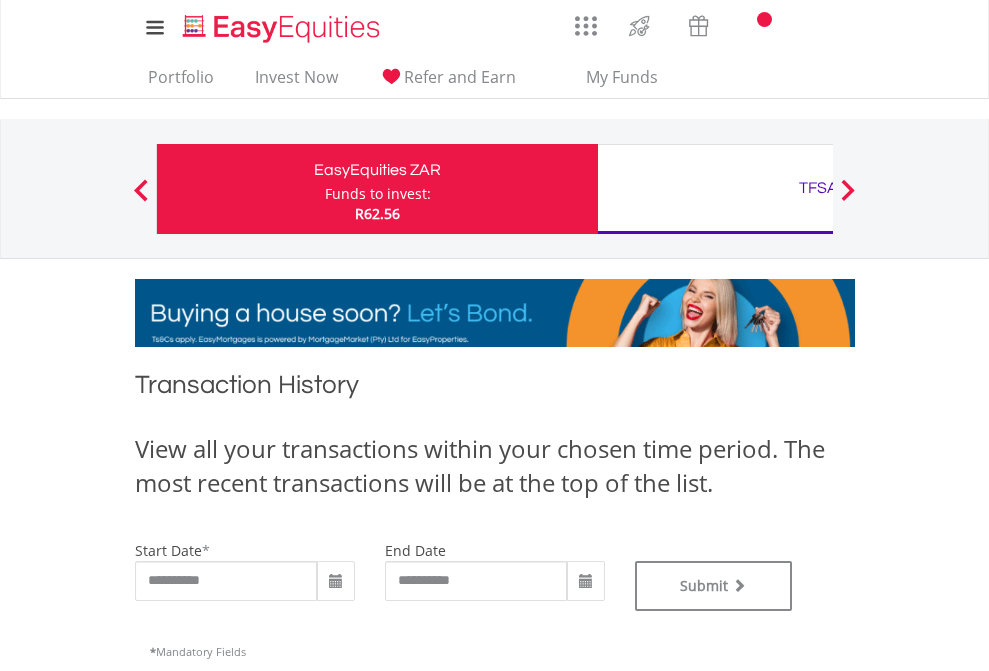 click on "TFSA" at bounding box center (818, 188) 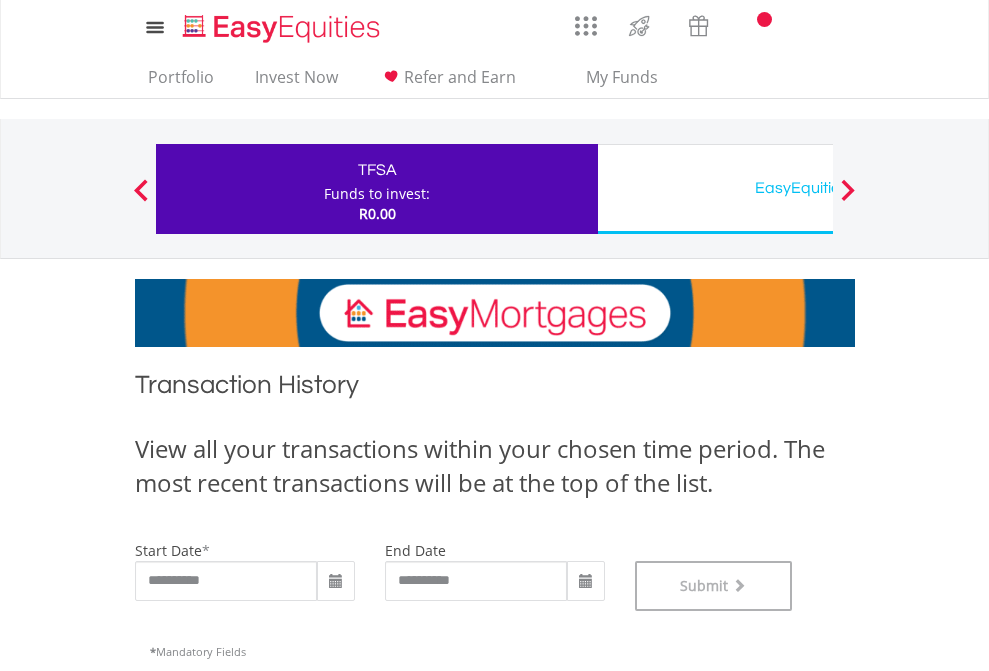 scroll, scrollTop: 811, scrollLeft: 0, axis: vertical 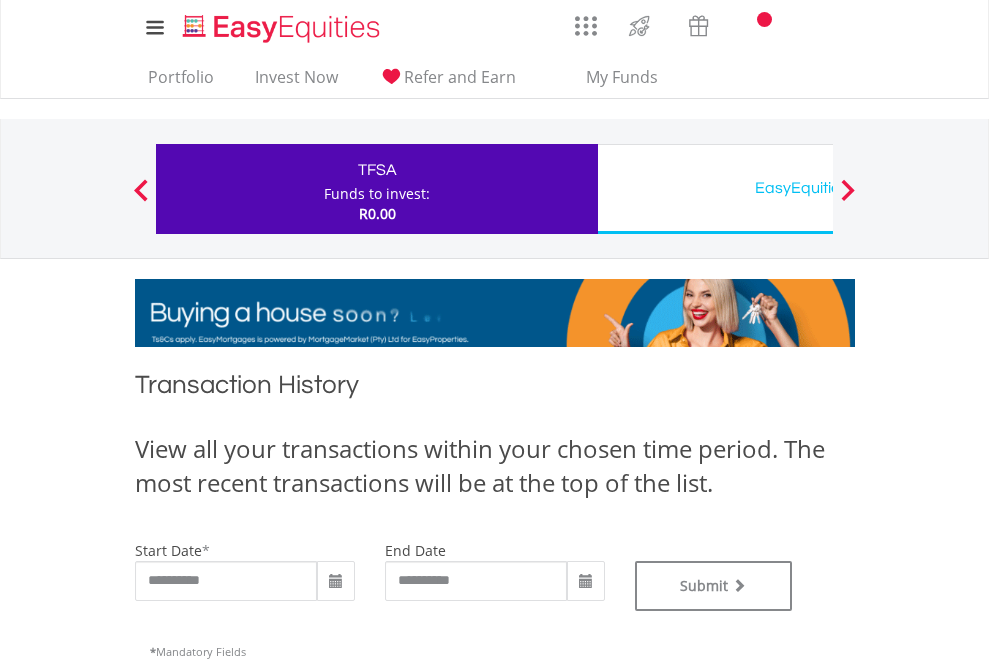 click on "EasyEquities USD" at bounding box center [818, 188] 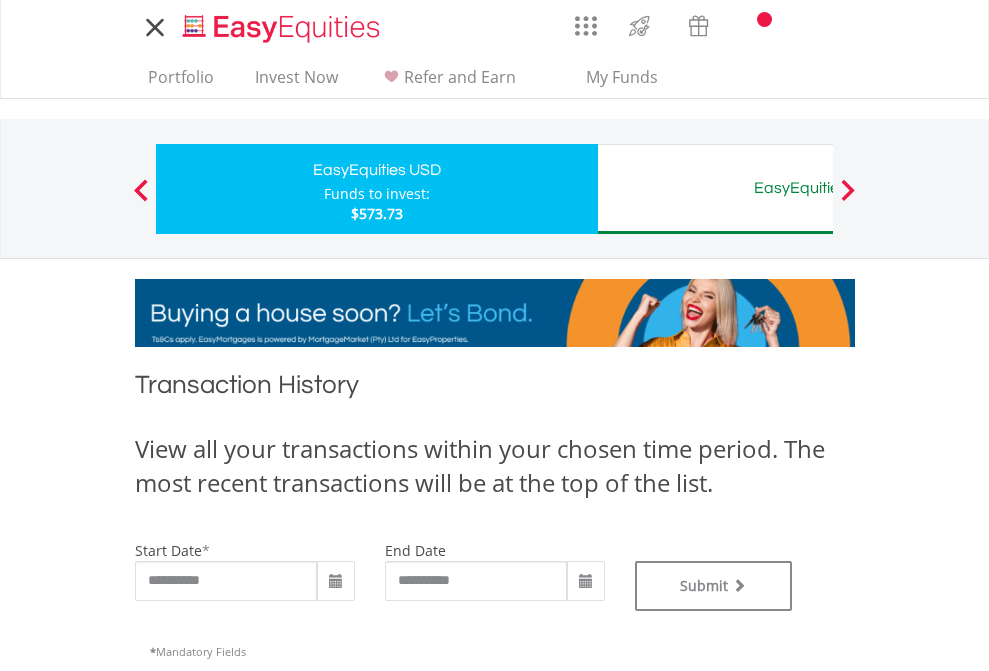 scroll, scrollTop: 0, scrollLeft: 0, axis: both 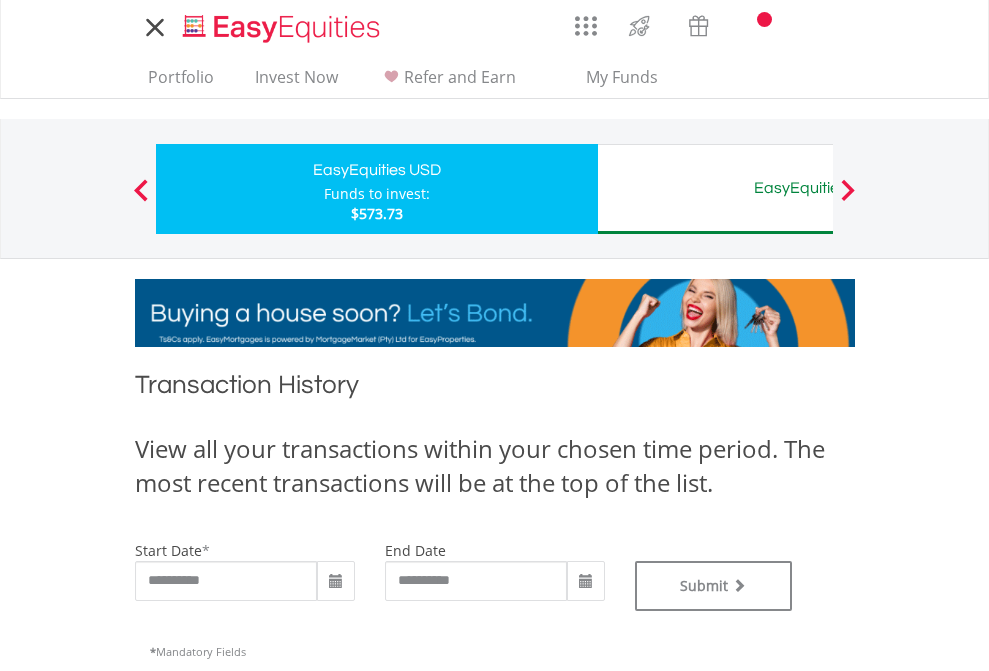 type on "**********" 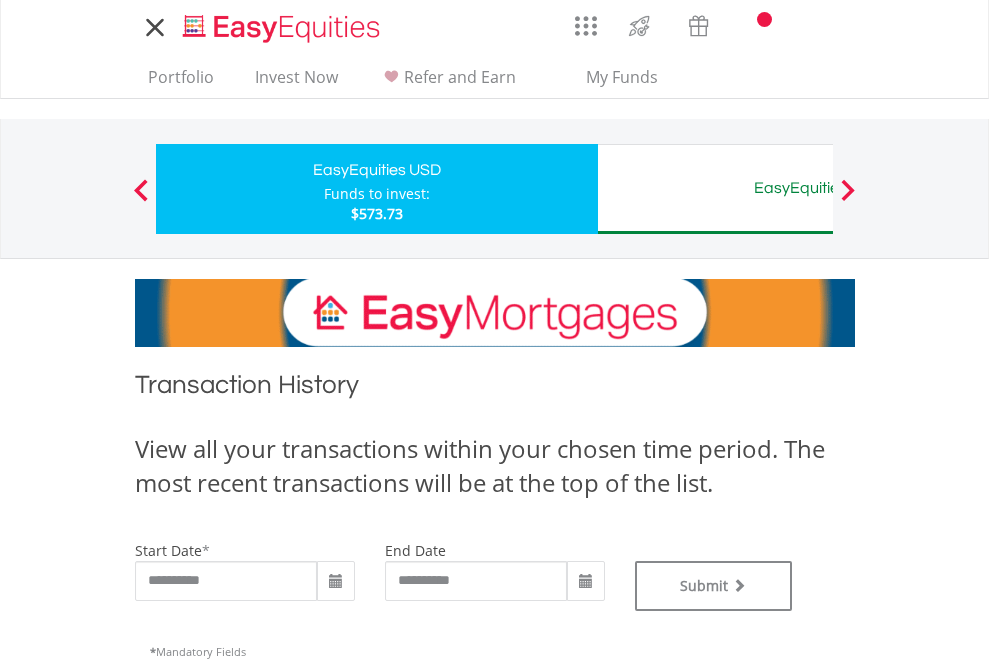 type on "**********" 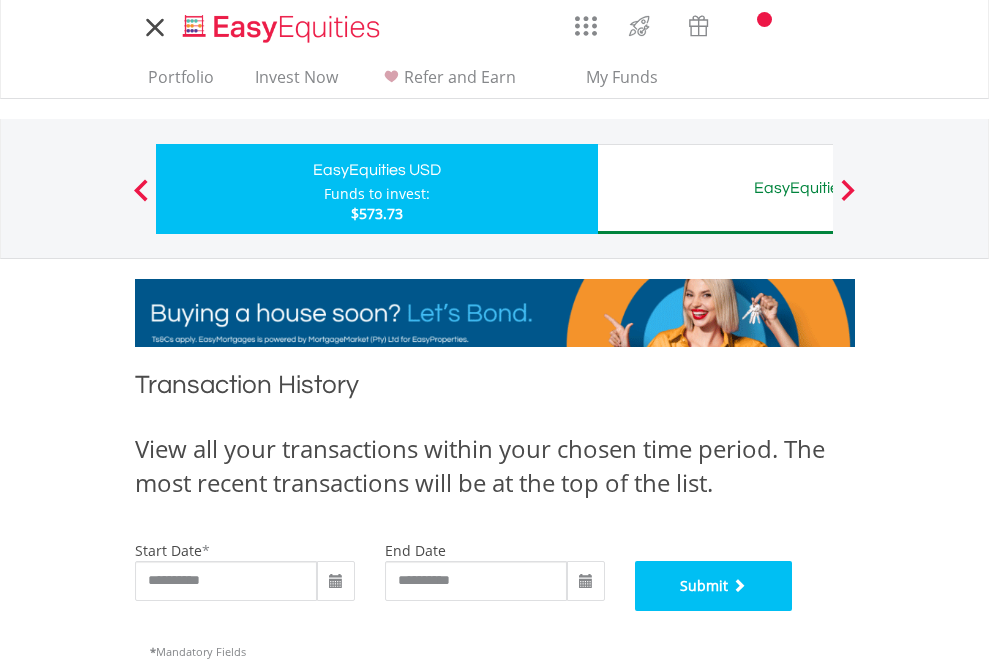 click on "Submit" at bounding box center [714, 586] 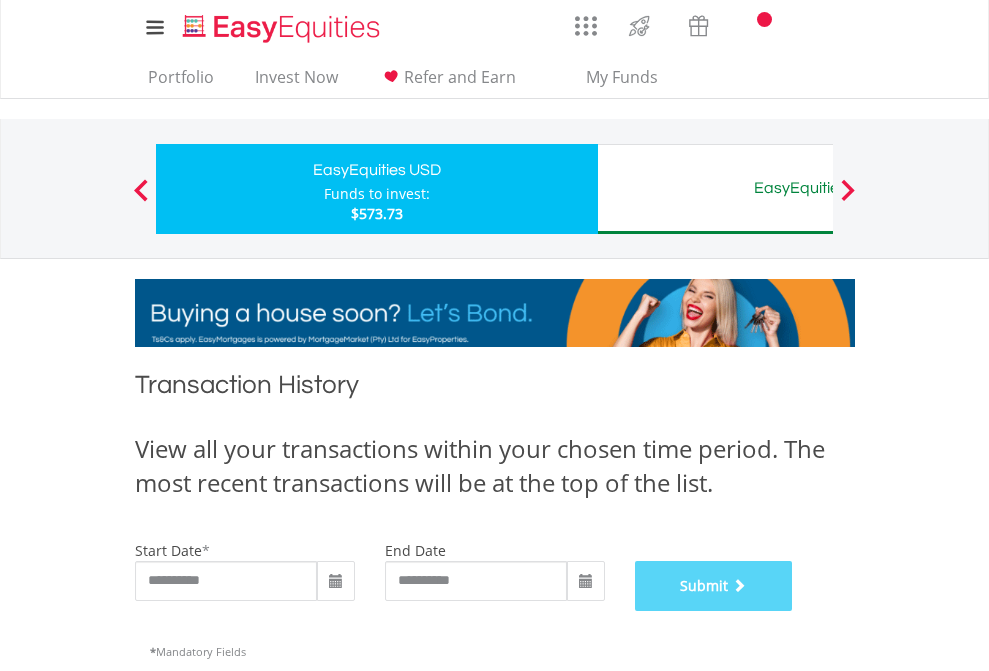 scroll, scrollTop: 811, scrollLeft: 0, axis: vertical 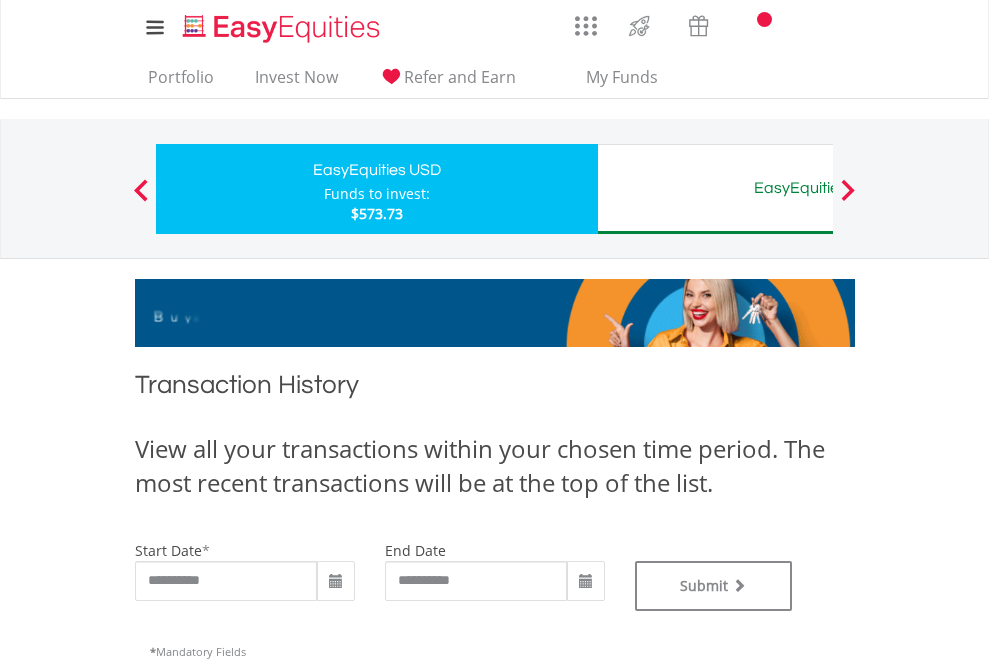 click on "EasyEquities AUD" at bounding box center (818, 188) 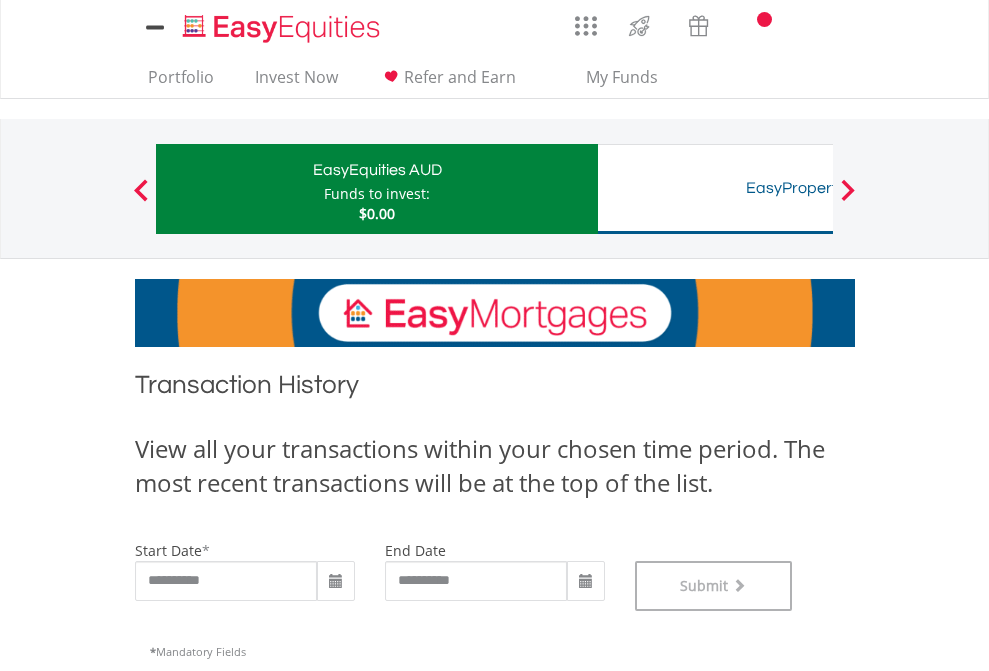 scroll, scrollTop: 811, scrollLeft: 0, axis: vertical 